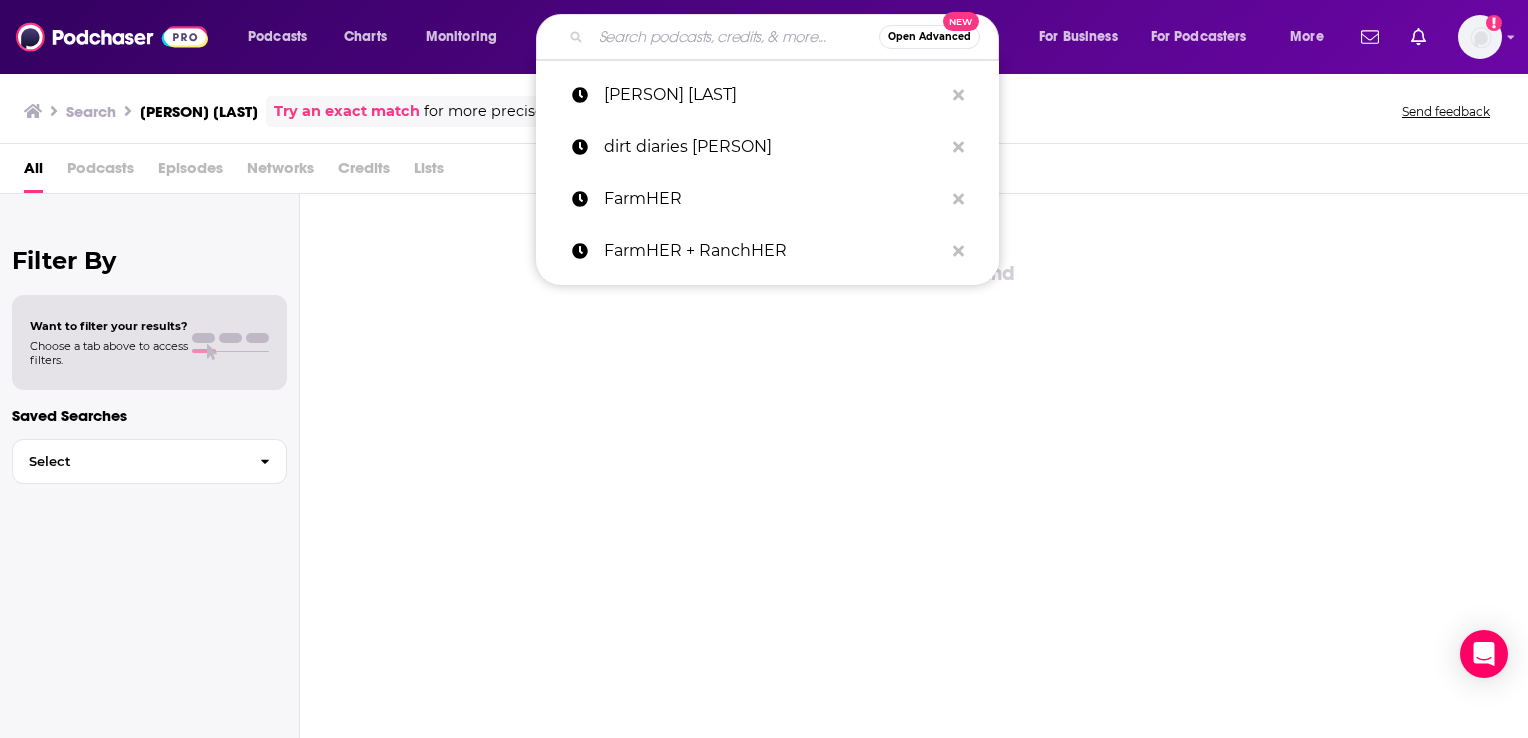 scroll, scrollTop: 0, scrollLeft: 0, axis: both 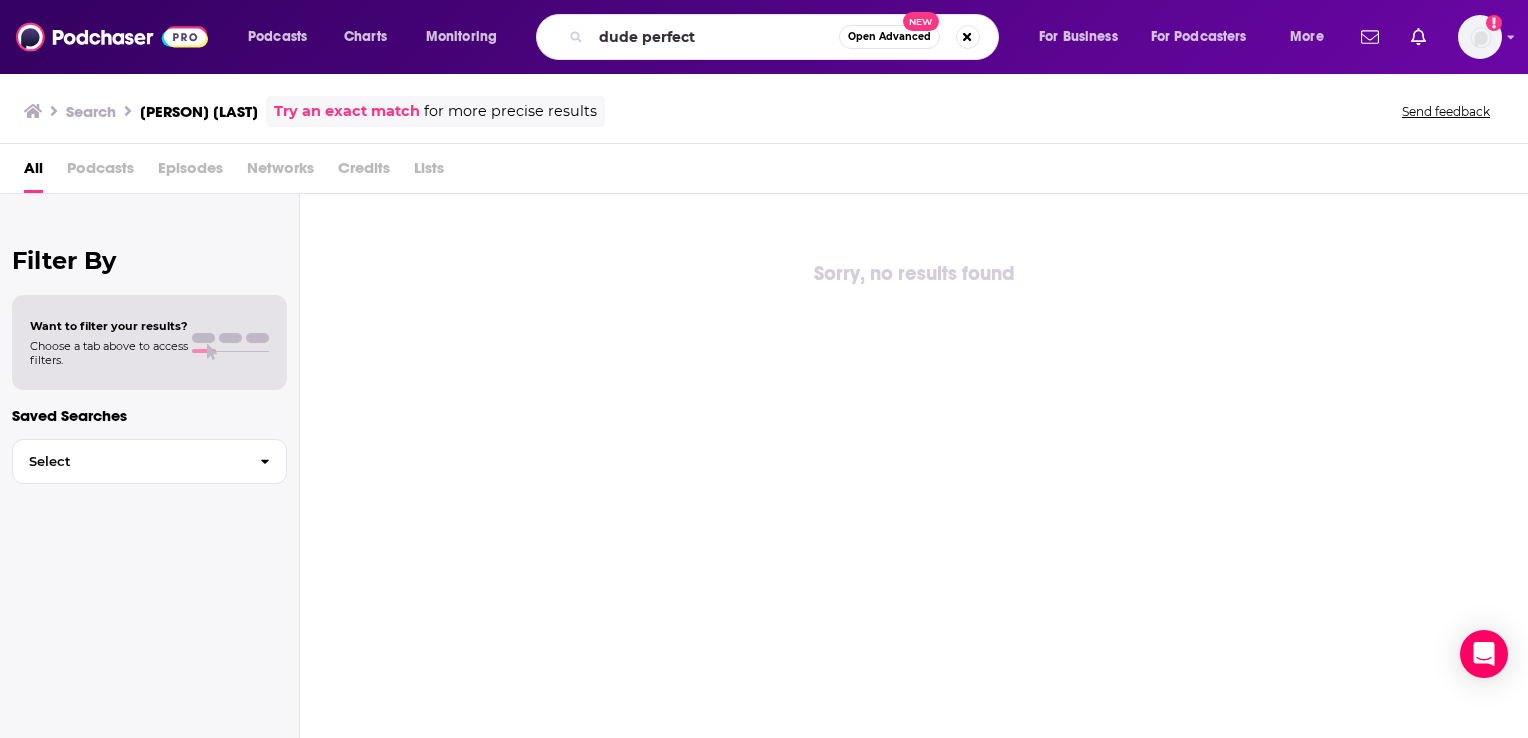 type on "dude perfect" 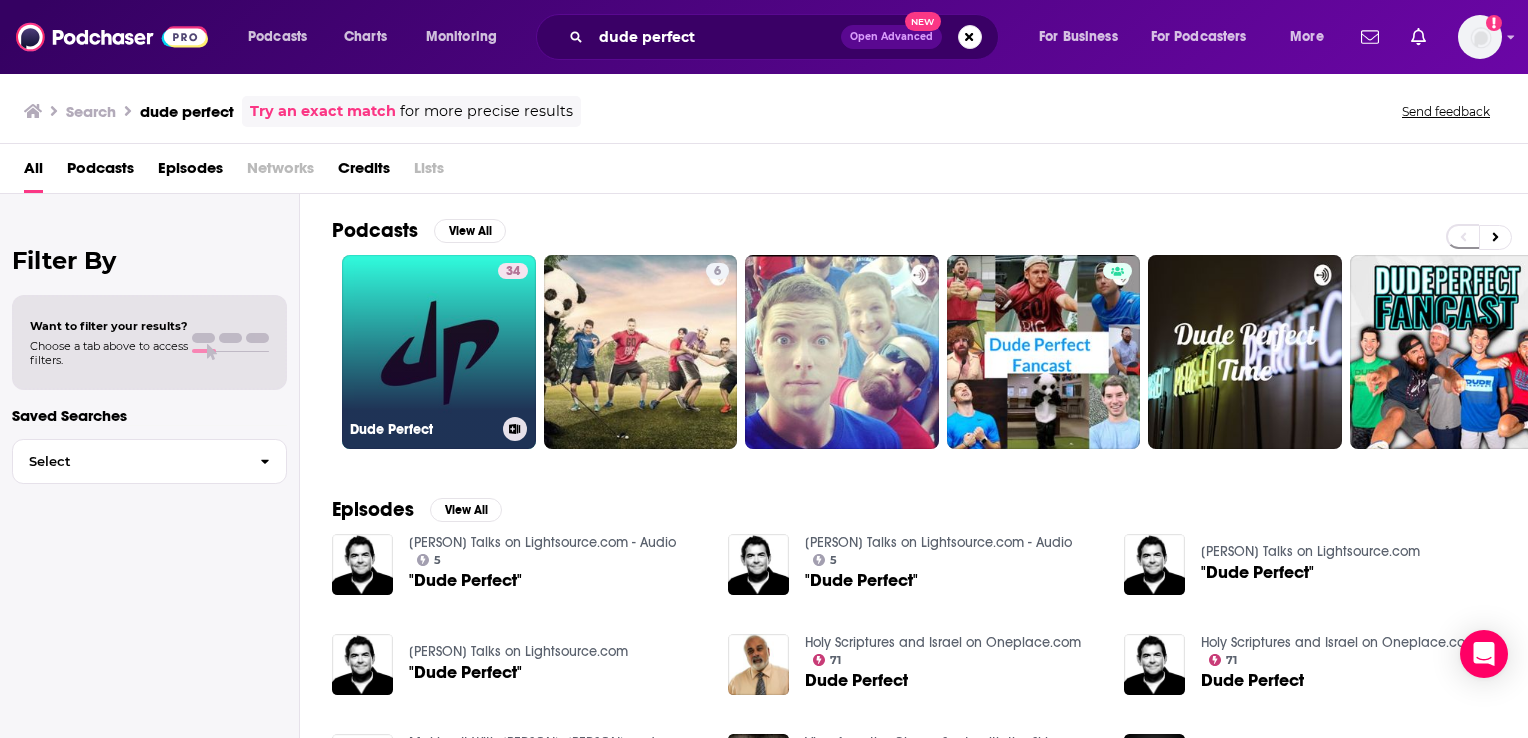 click on "[NUMBER] [PERSON]" at bounding box center [439, 352] 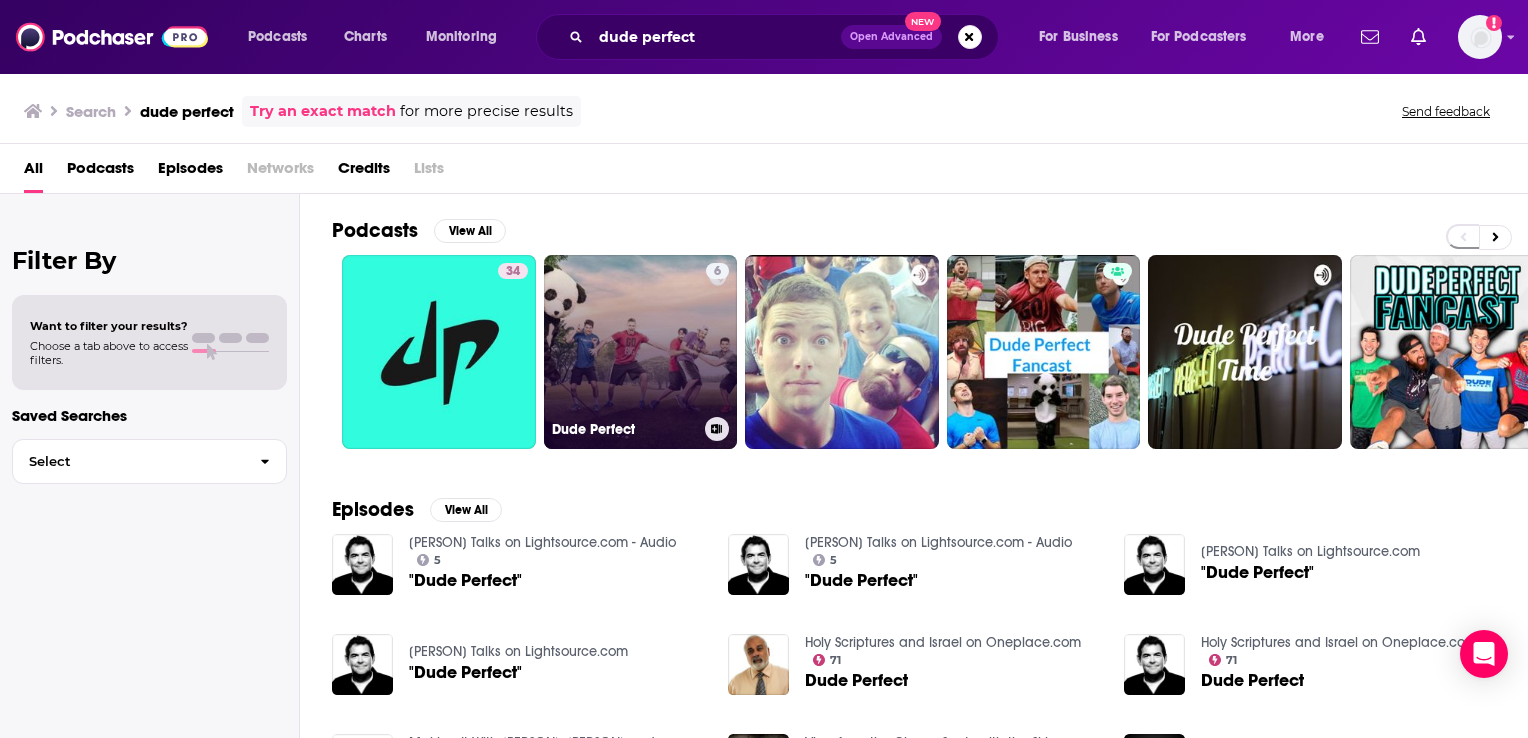 click on "[NUMBER] Dude Perfect" at bounding box center (641, 352) 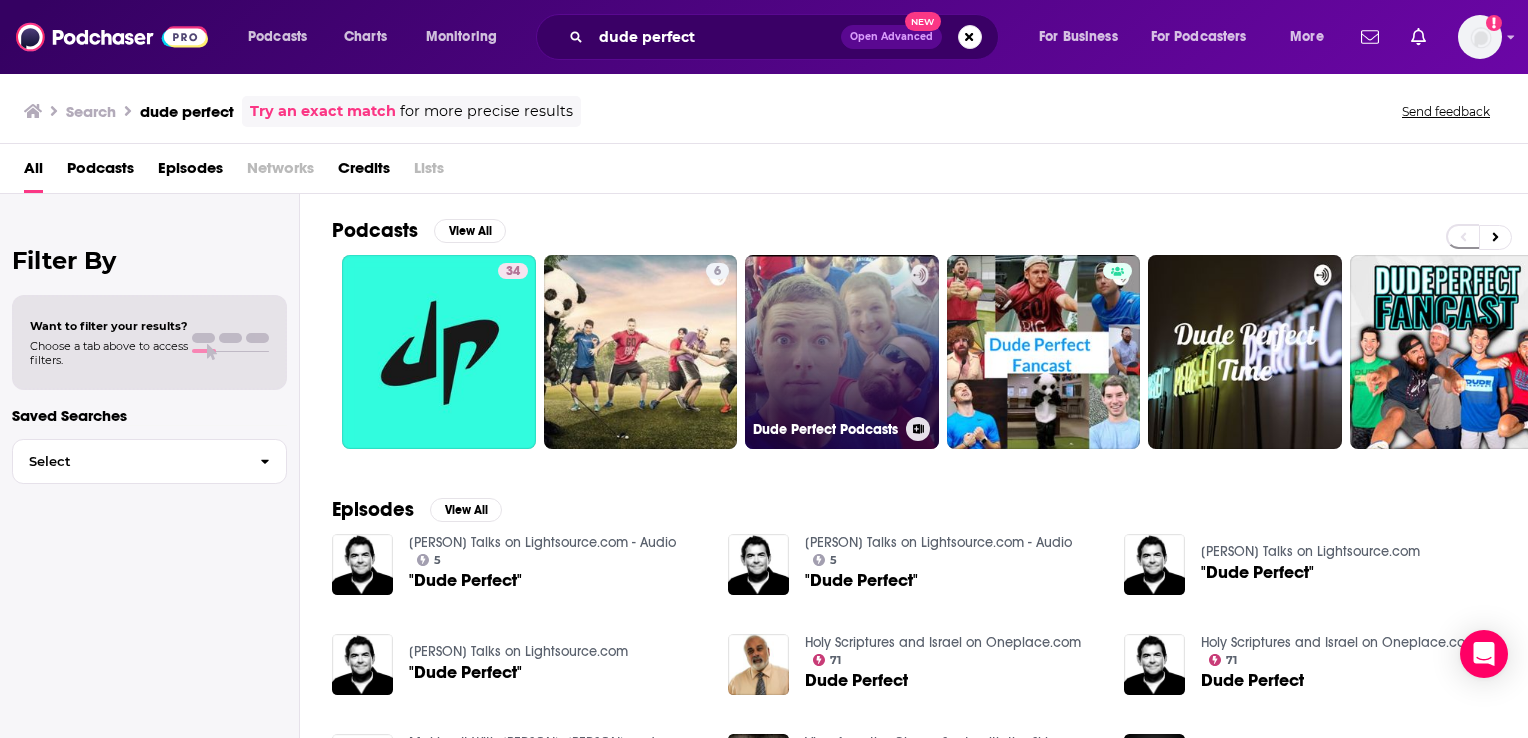 click on "Dude Perfect Podcasts" at bounding box center [842, 352] 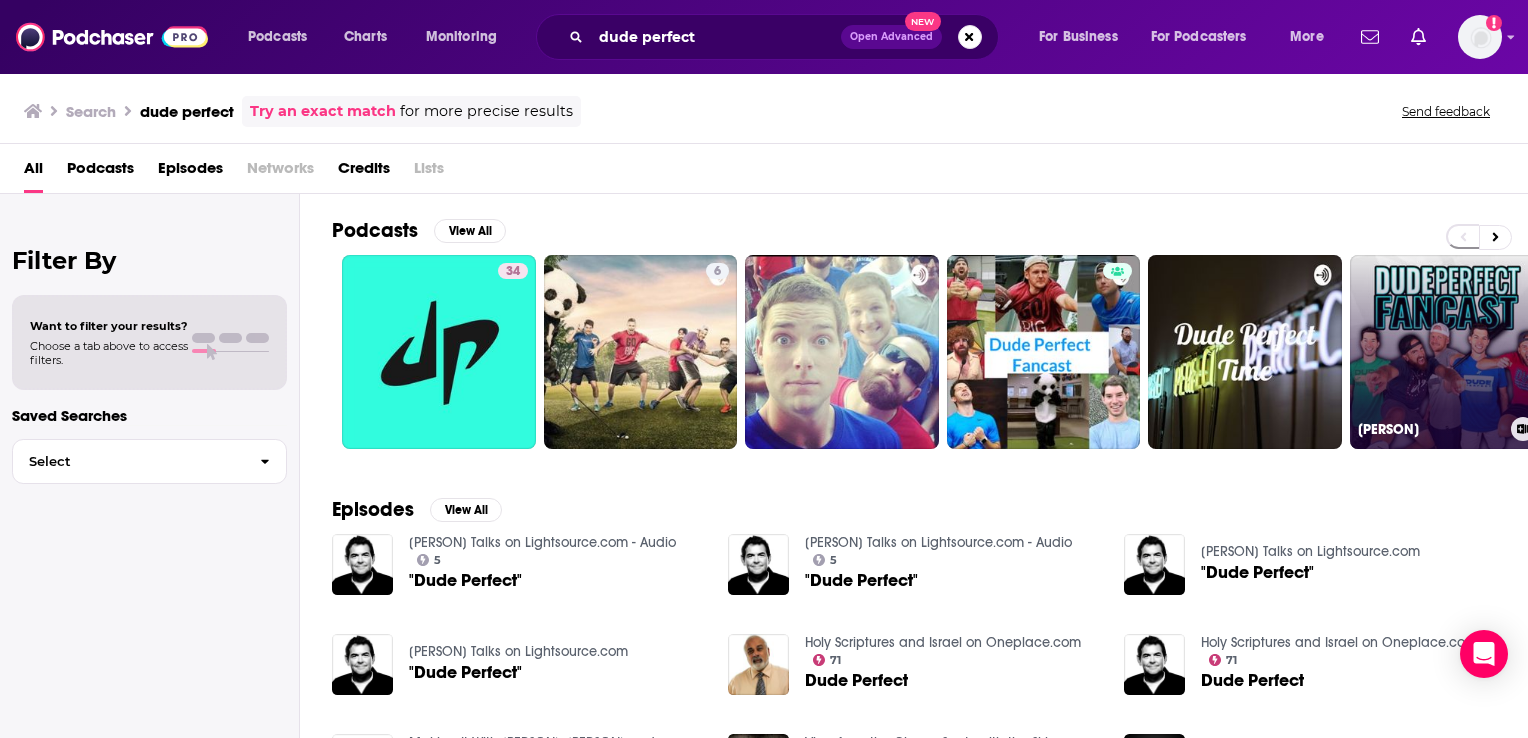 click on "[PERSON]" at bounding box center [1447, 352] 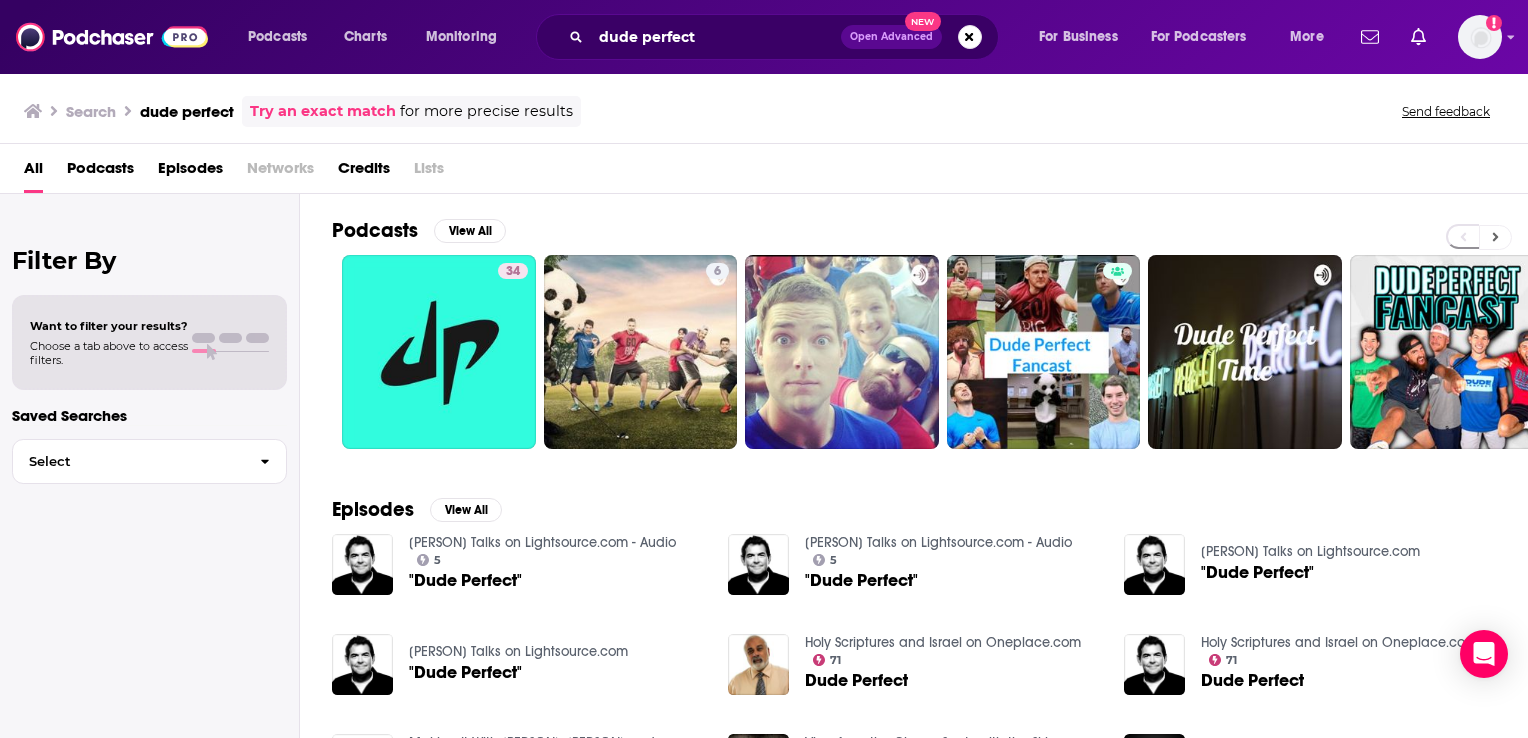 click at bounding box center [1495, 237] 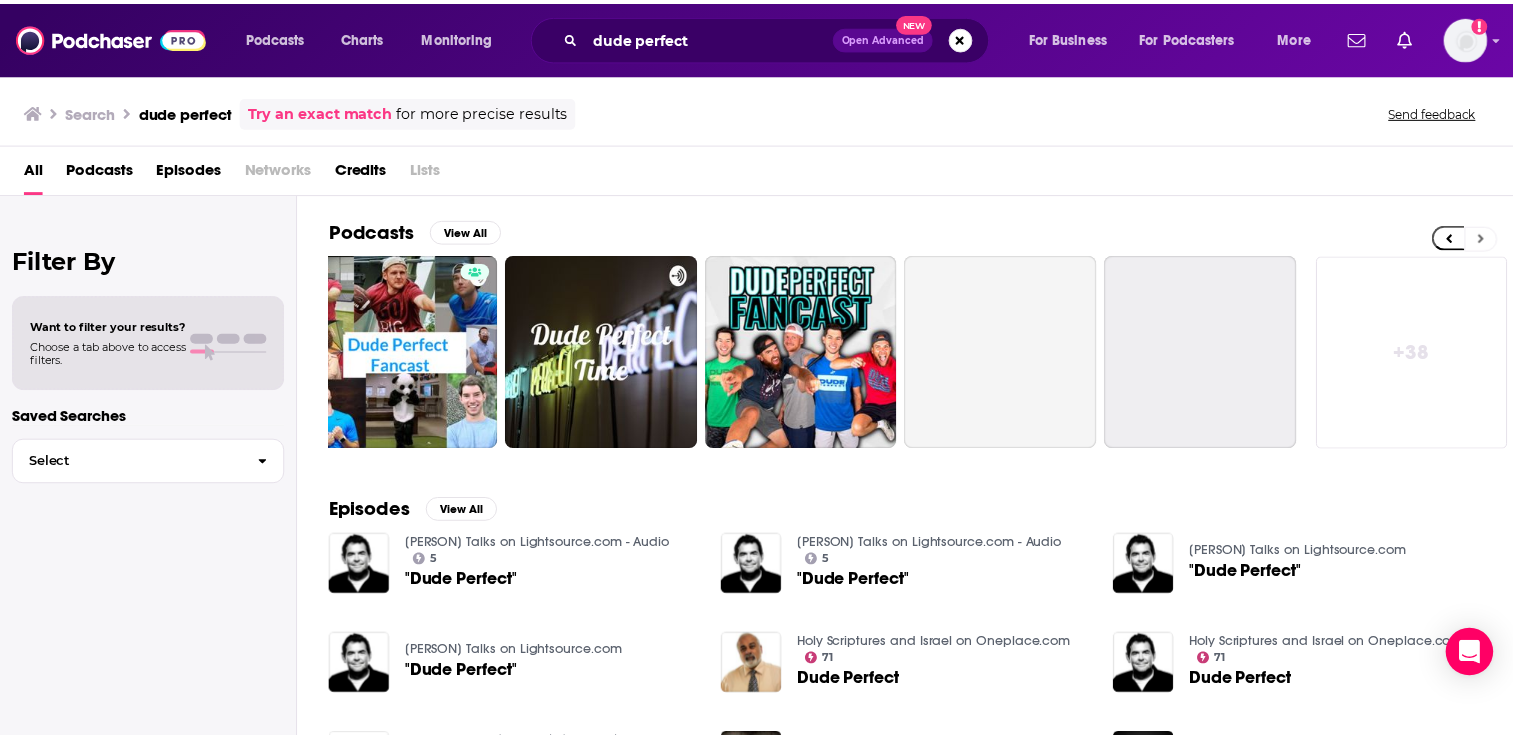 scroll, scrollTop: 0, scrollLeft: 640, axis: horizontal 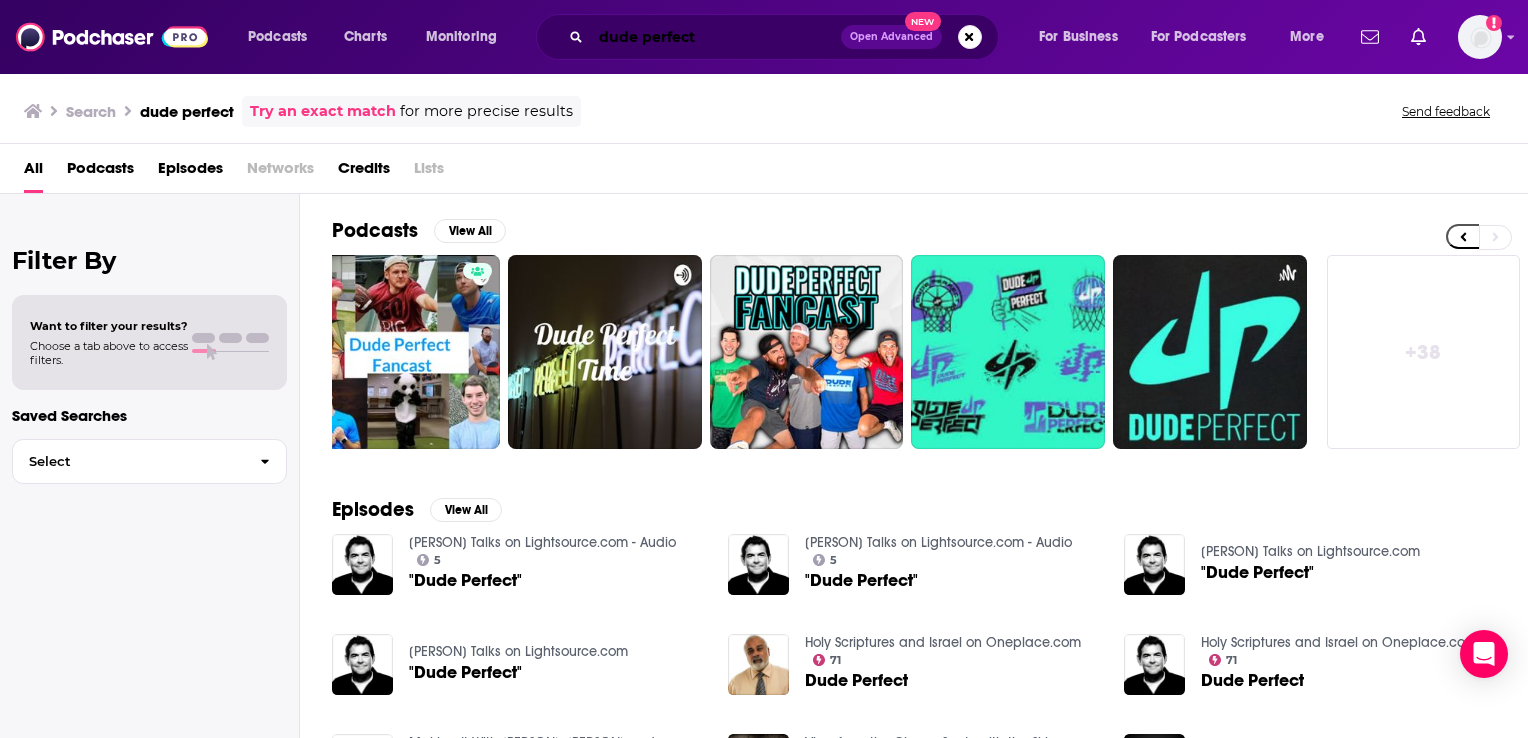 click on "dude perfect" at bounding box center (716, 37) 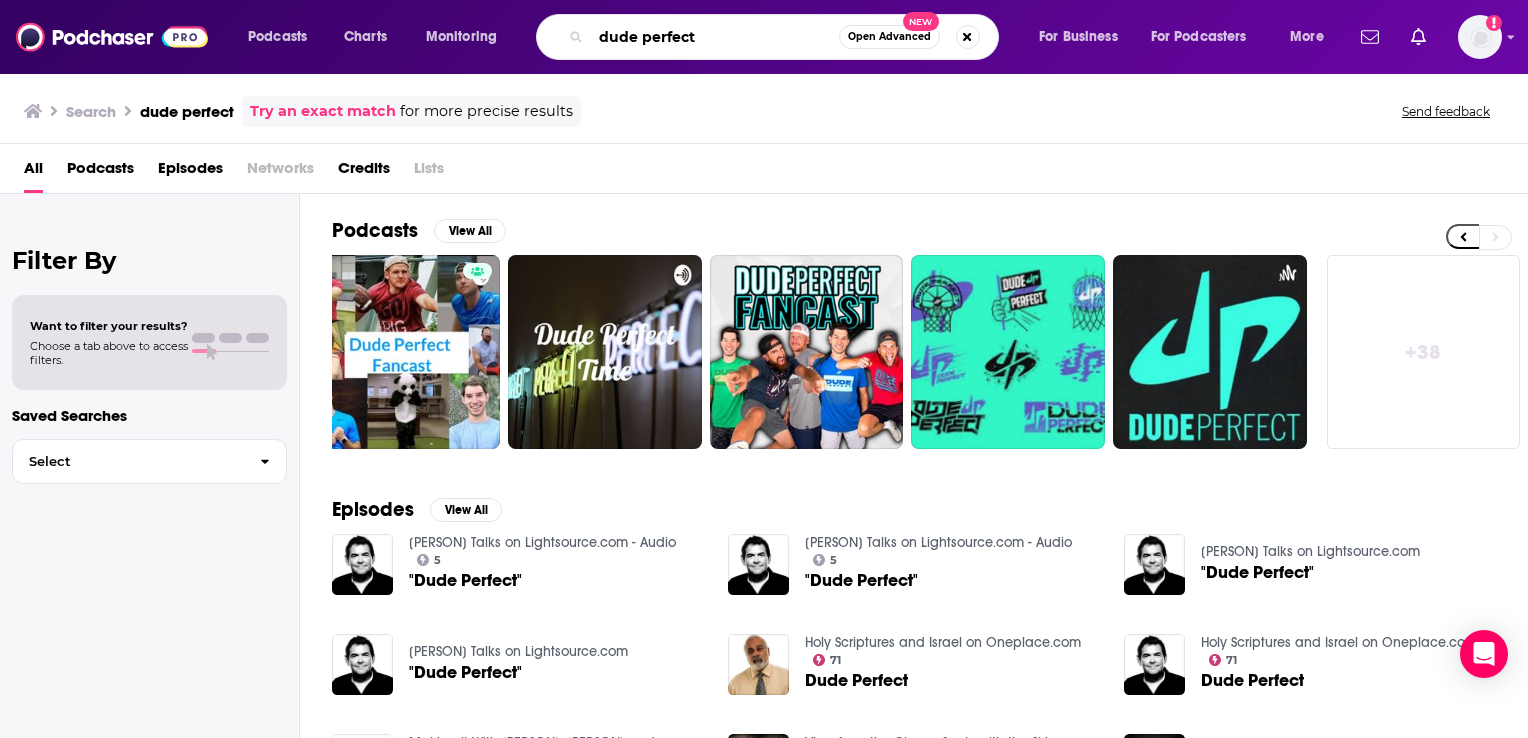 click on "dude perfect" at bounding box center [715, 37] 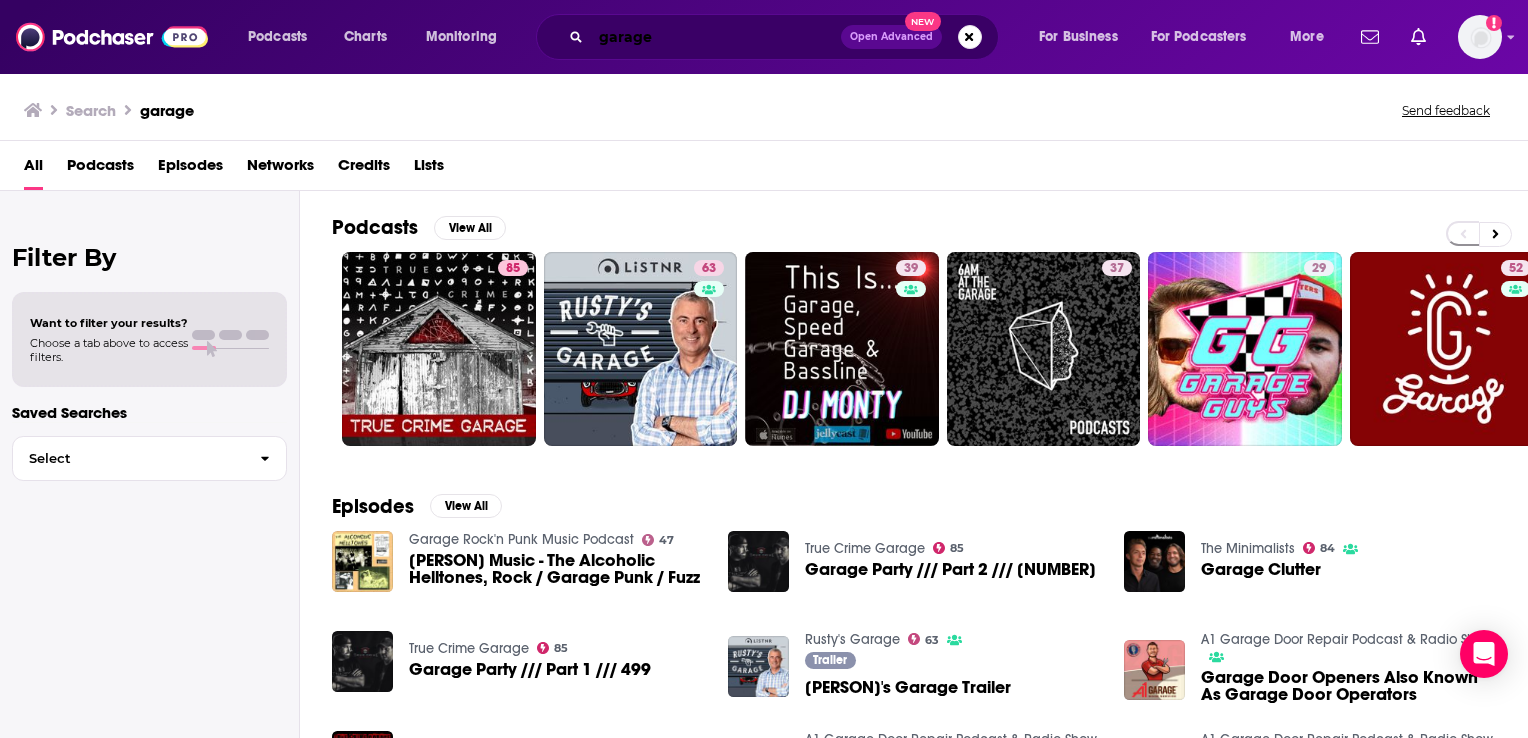 click on "garage" at bounding box center (716, 37) 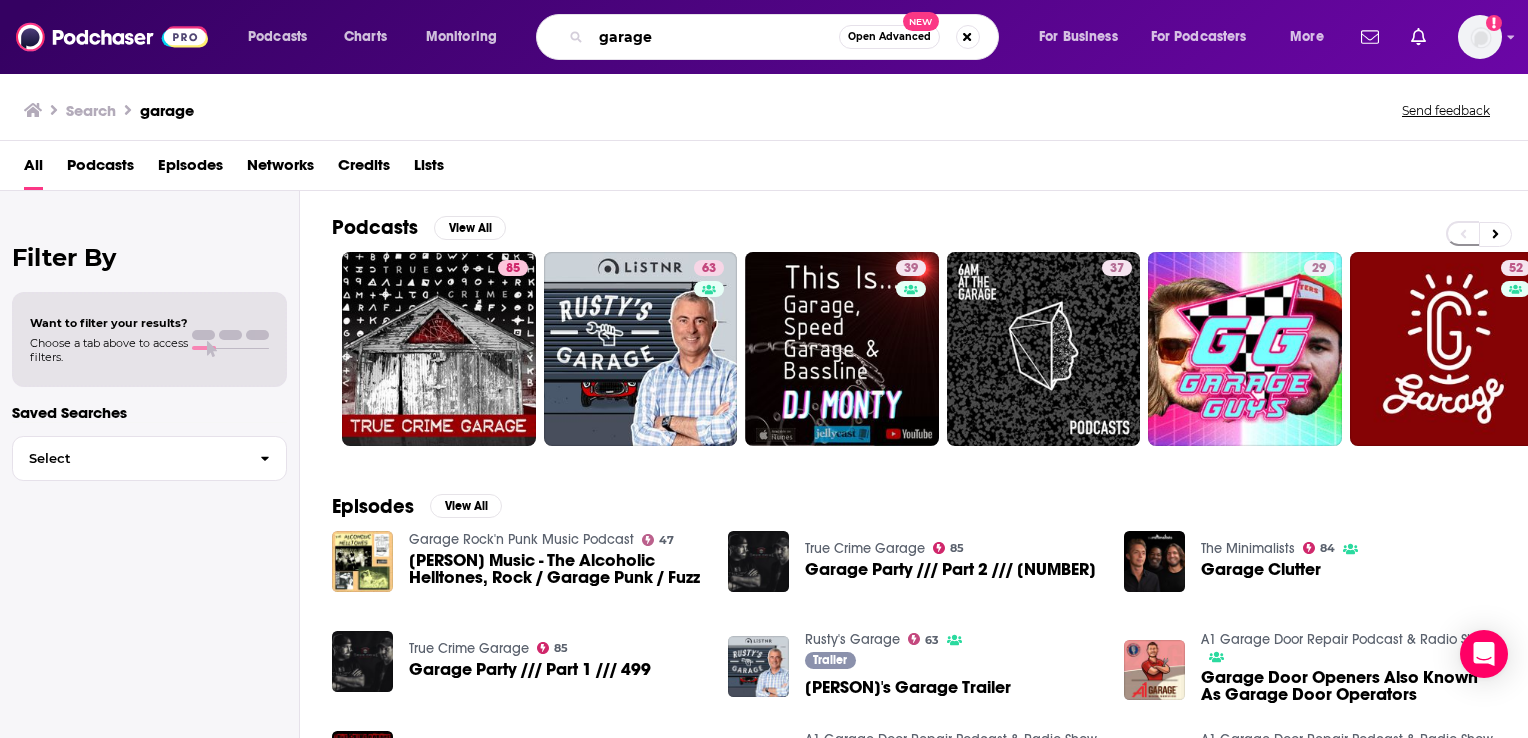 click on "garage" at bounding box center (715, 37) 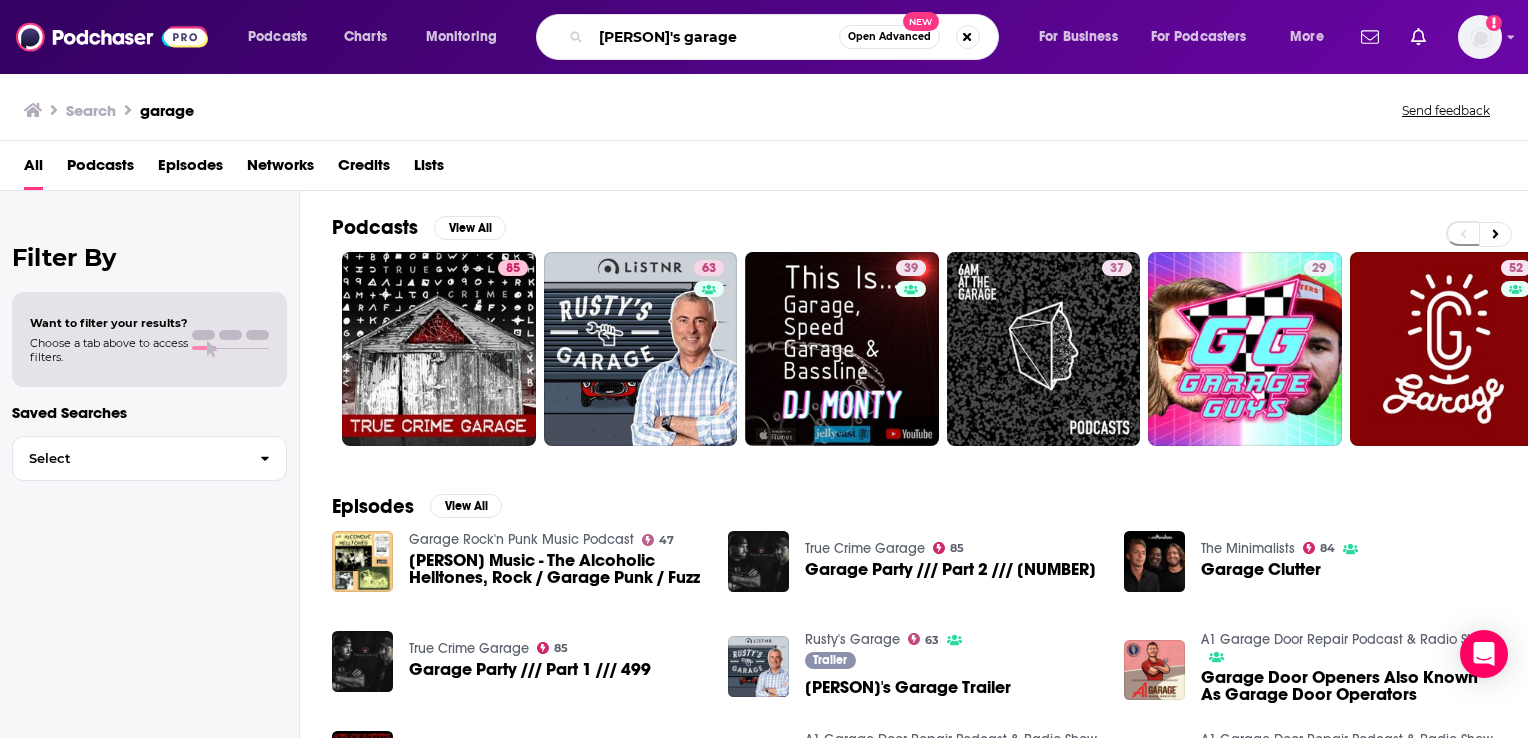 type on "[PERSON]'s garage" 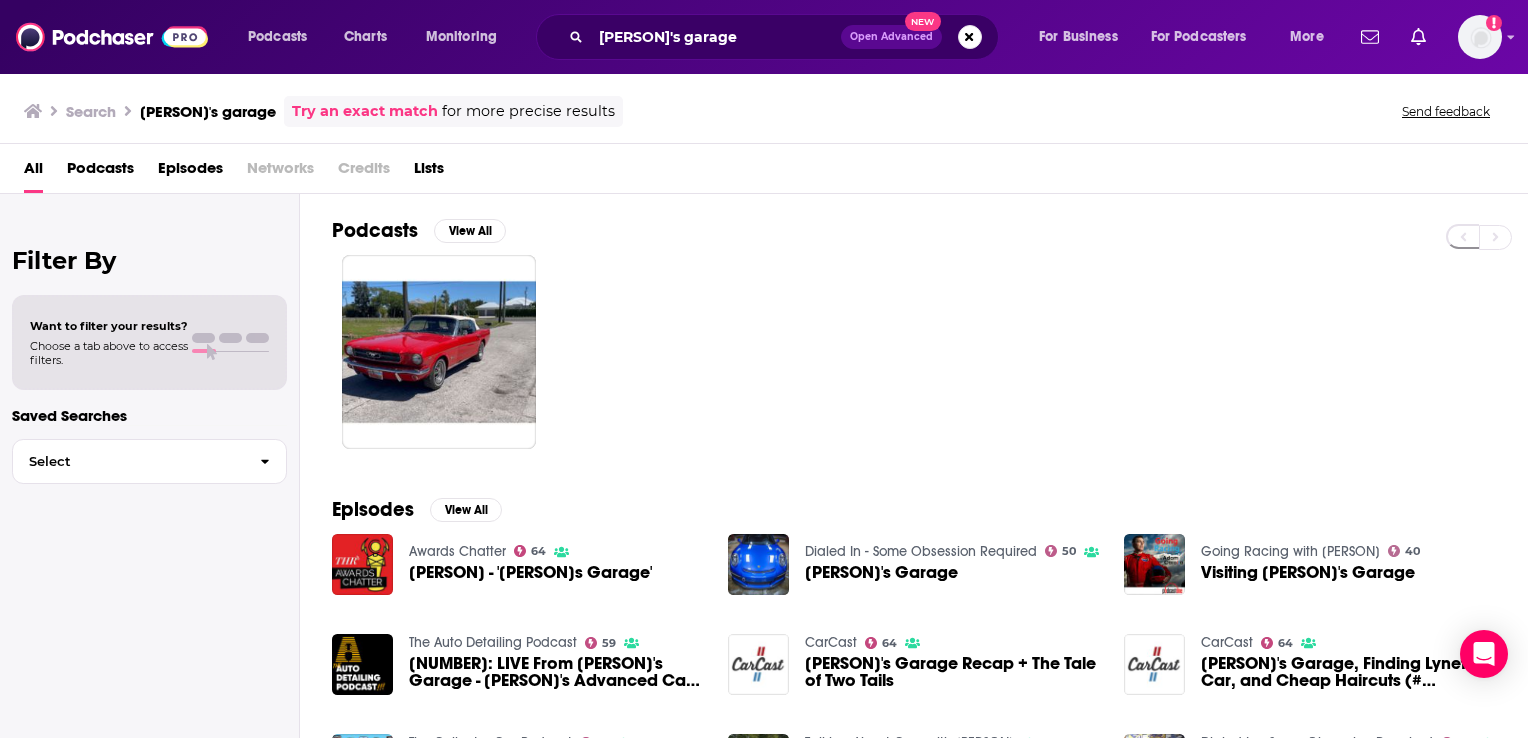click on "[PERSON] - '[PERSON]s Garage'" at bounding box center (530, 572) 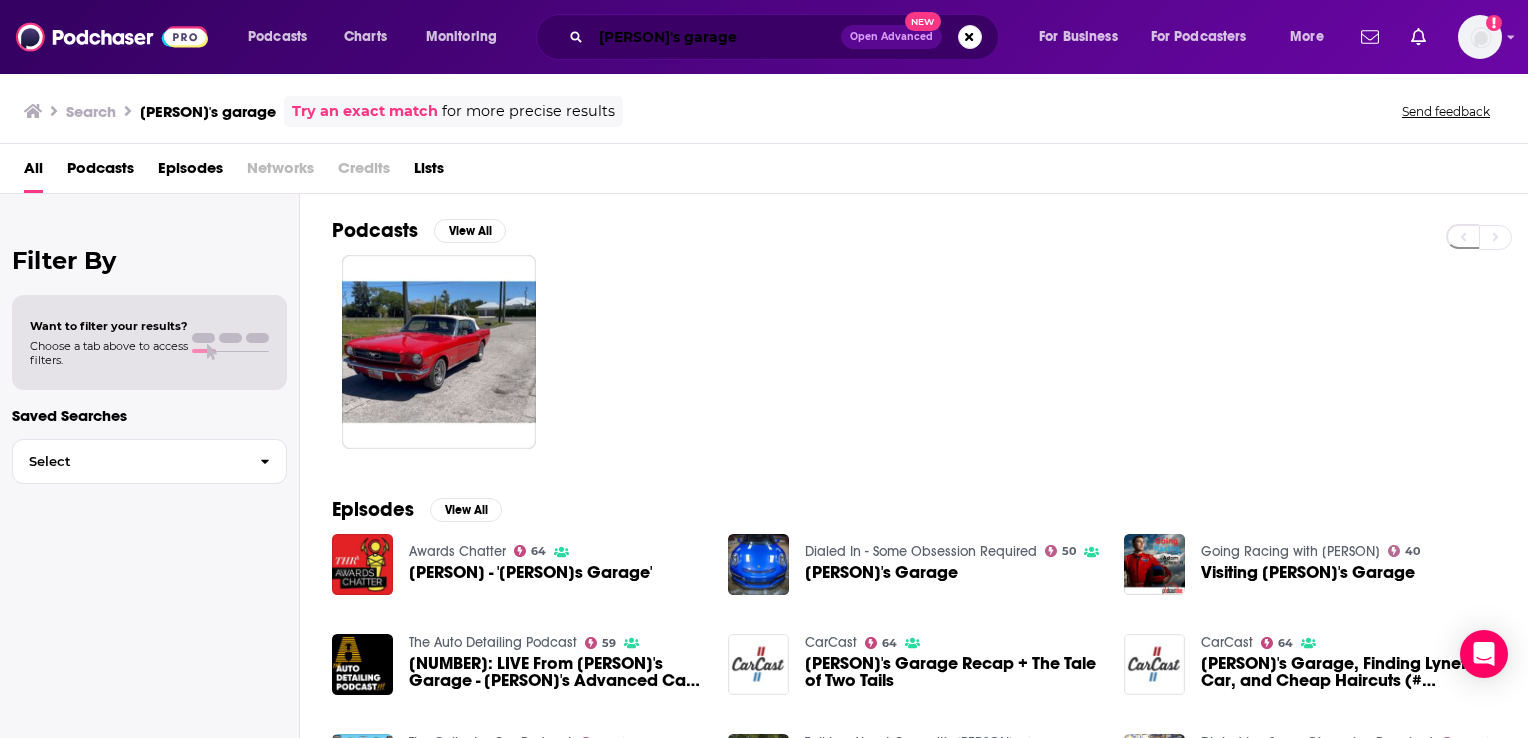 click on "[PERSON]'s garage" at bounding box center [716, 37] 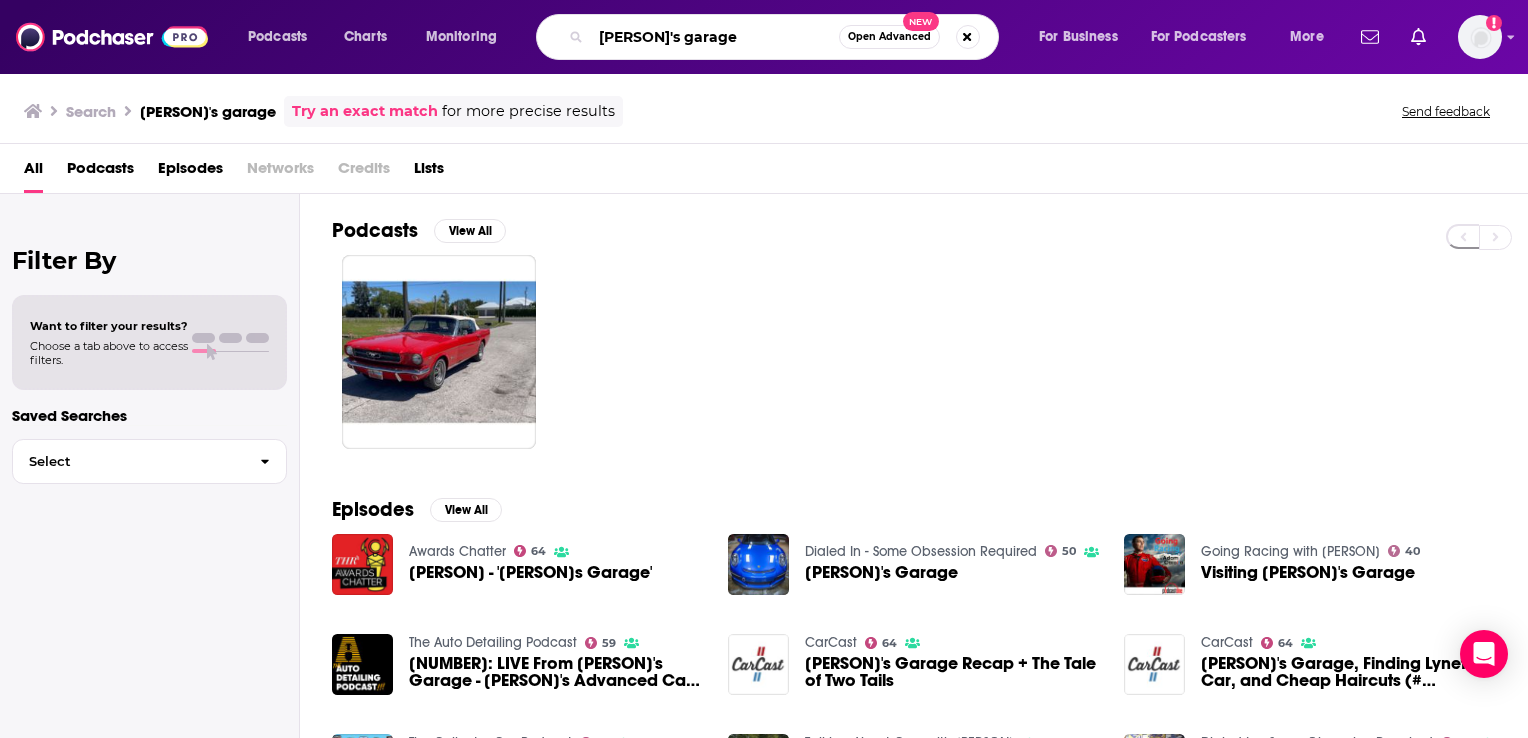 click on "[PERSON]'s garage" at bounding box center [715, 37] 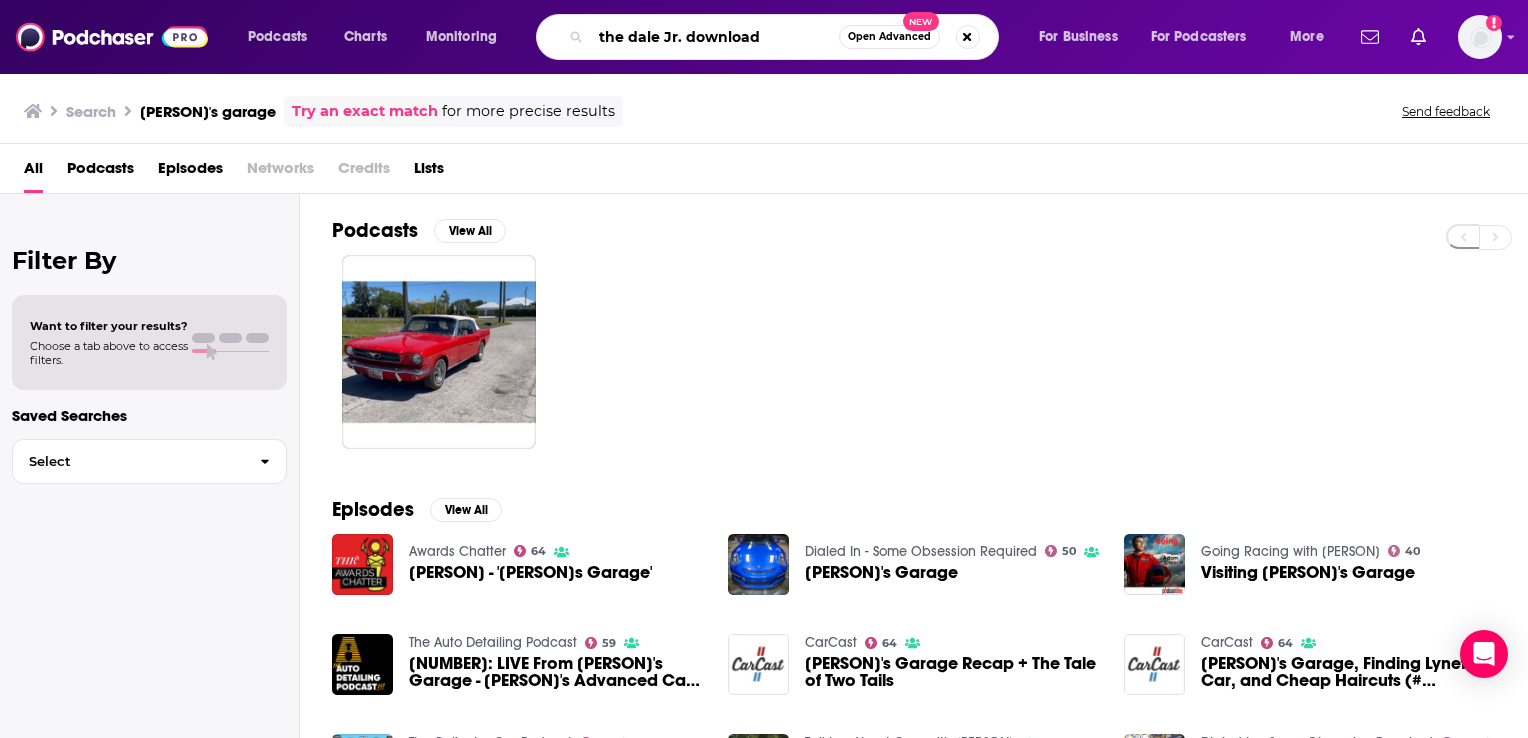 type on "the dale Jr. download" 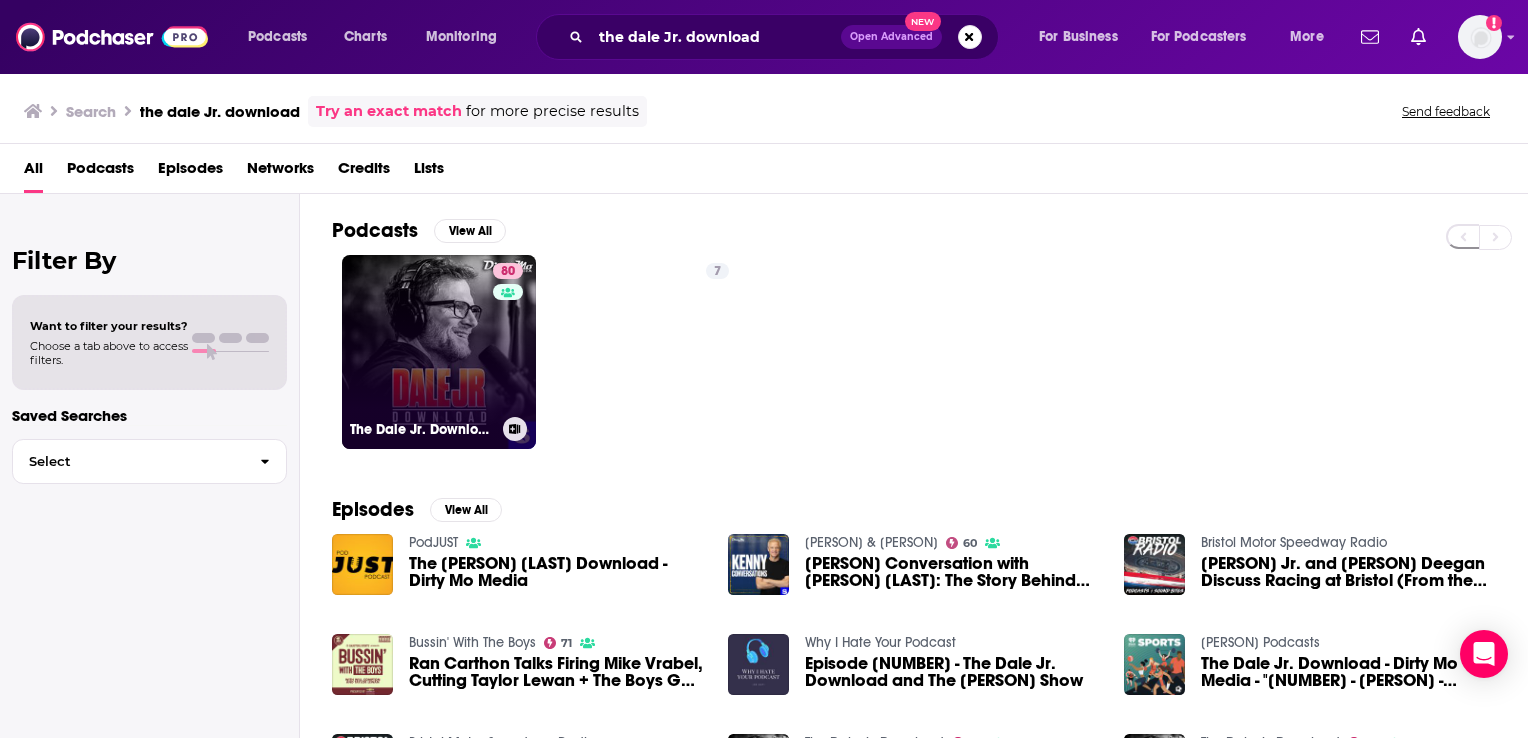 click on "[NUMBER] The Dale Jr. Download" at bounding box center (439, 352) 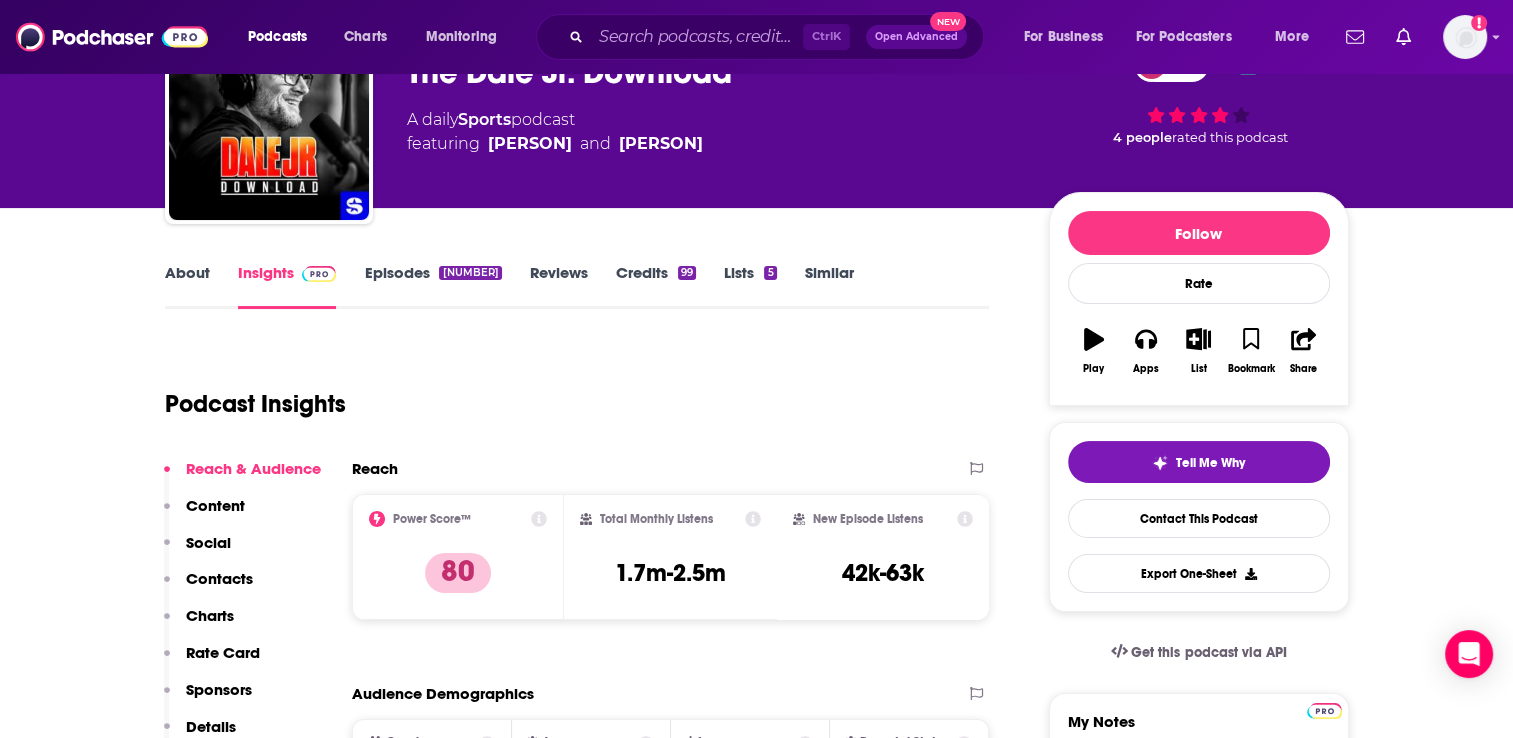 scroll, scrollTop: 0, scrollLeft: 0, axis: both 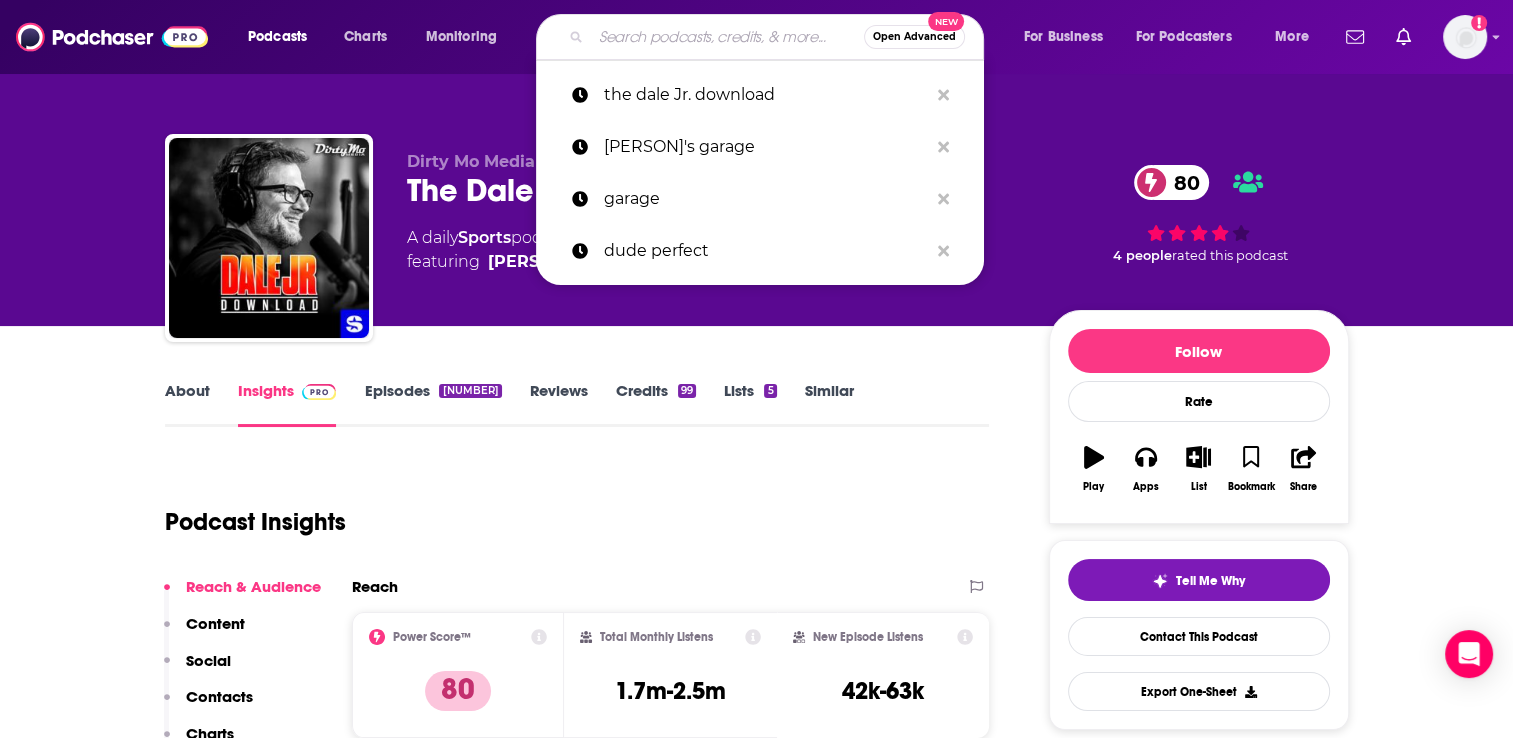 click at bounding box center (727, 37) 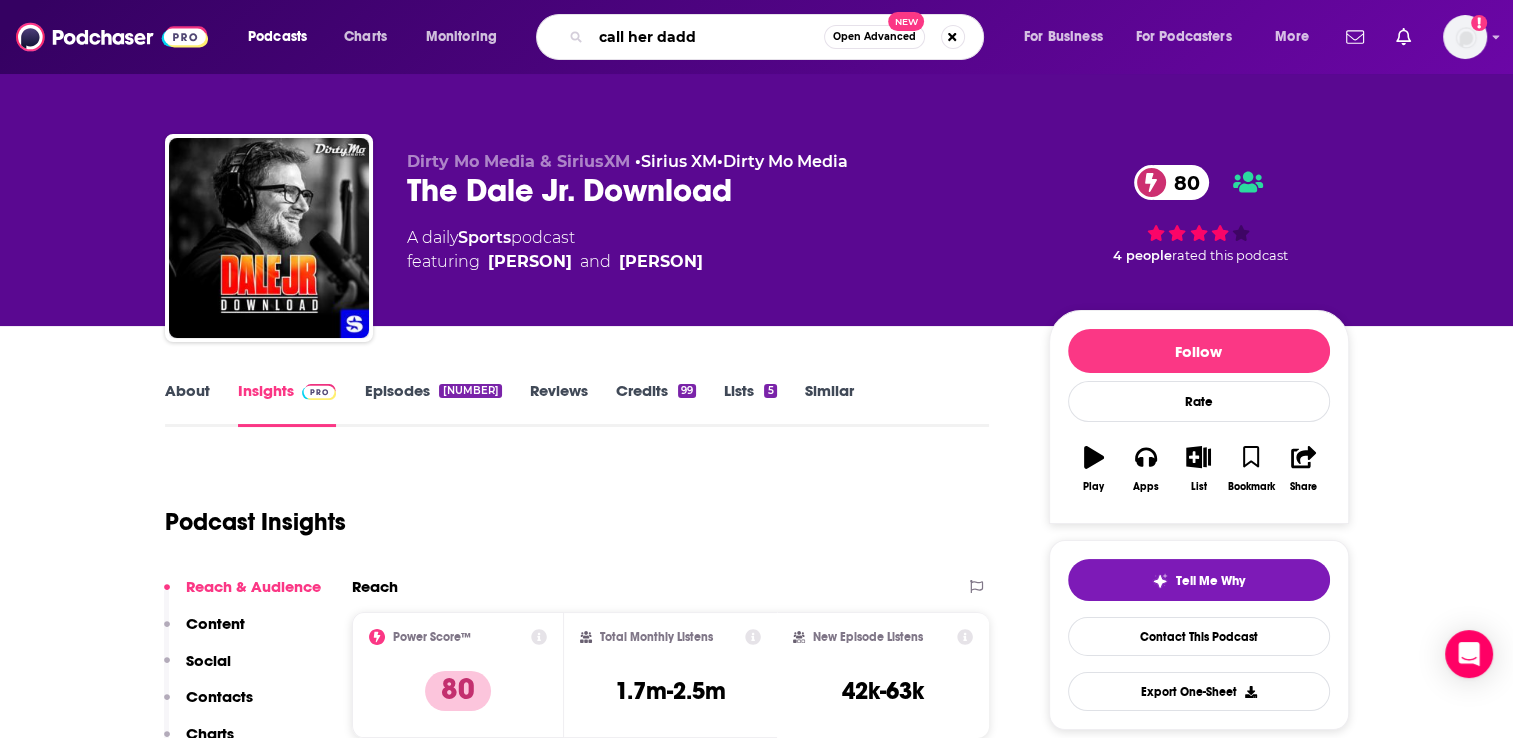 type on "call her daddy" 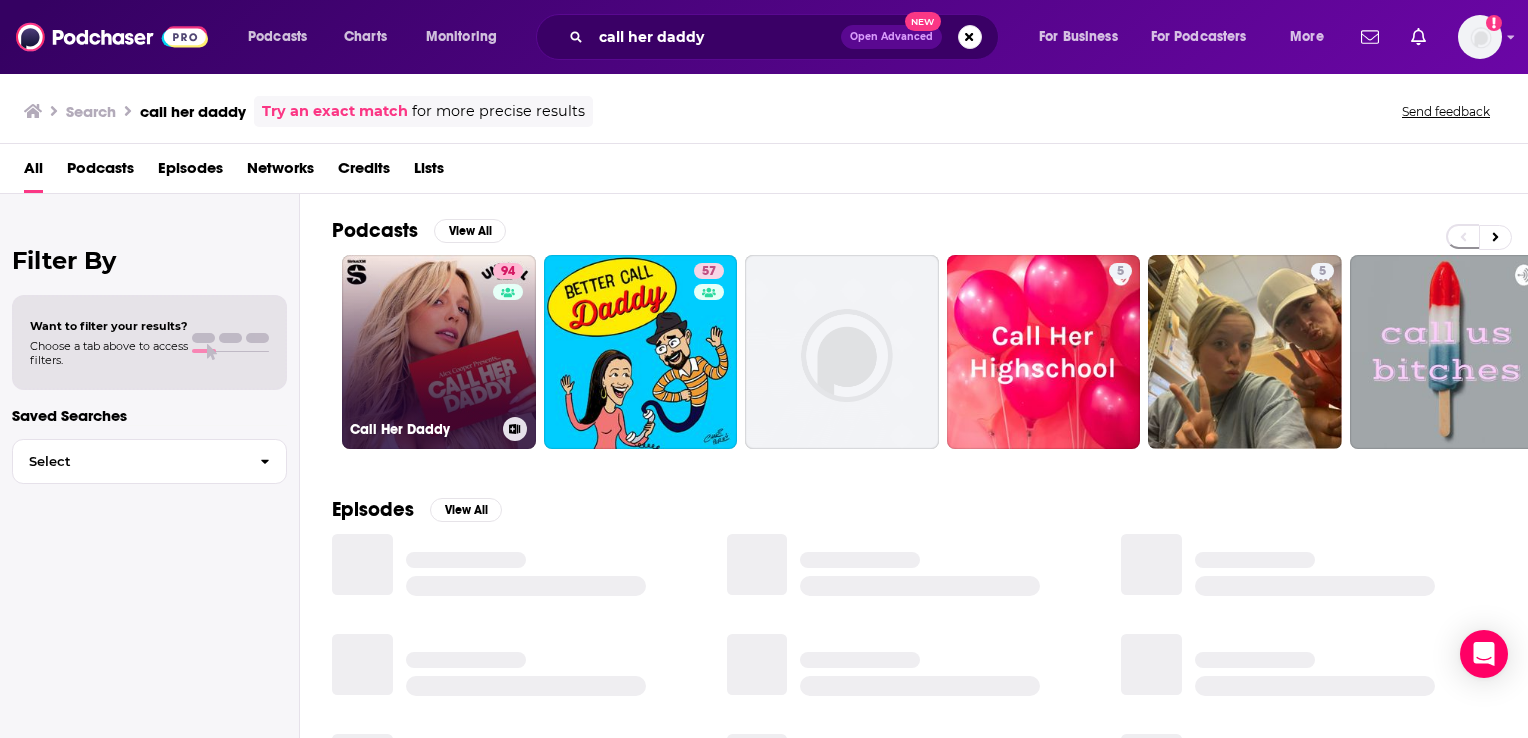 click on "[NUMBER] Call Her Daddy" at bounding box center (439, 352) 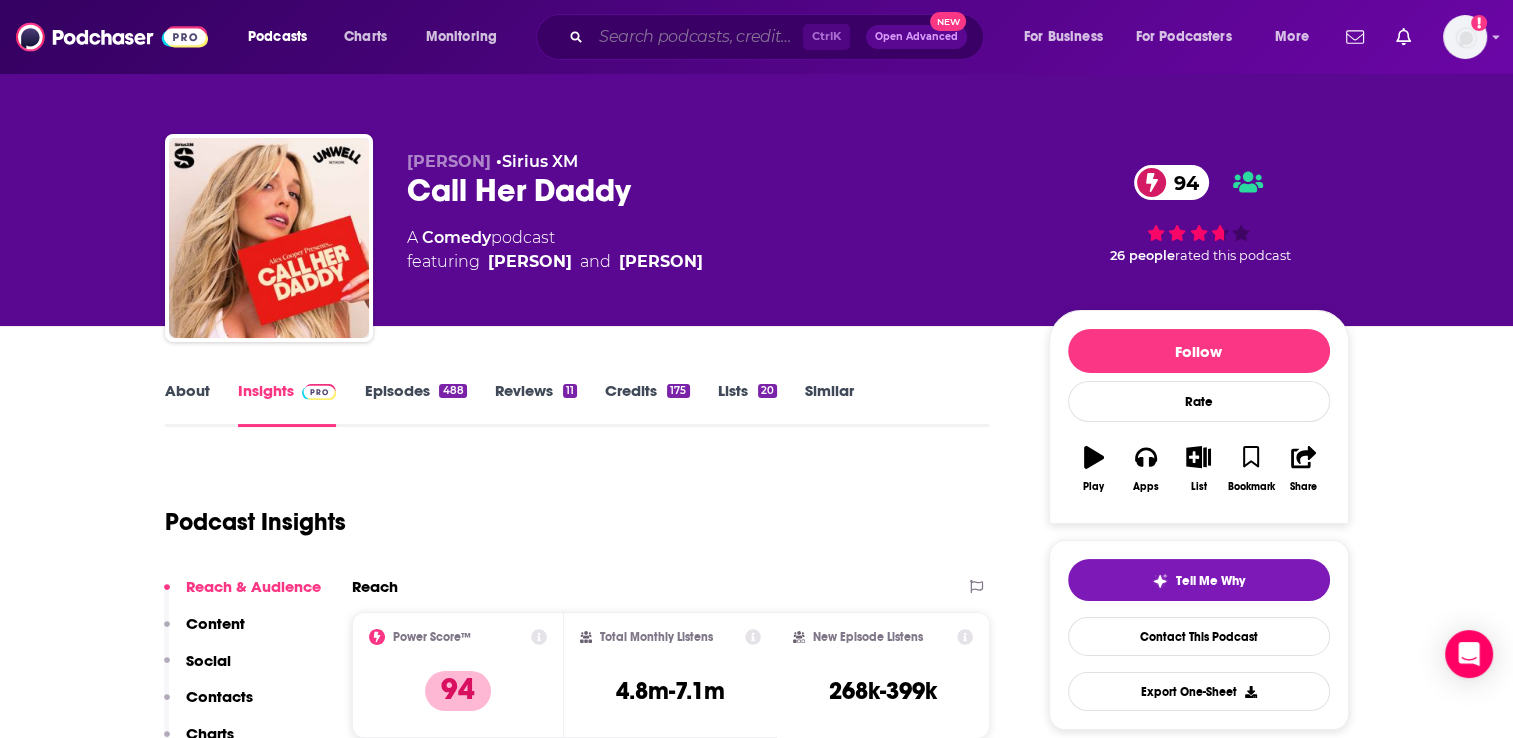 click at bounding box center [697, 37] 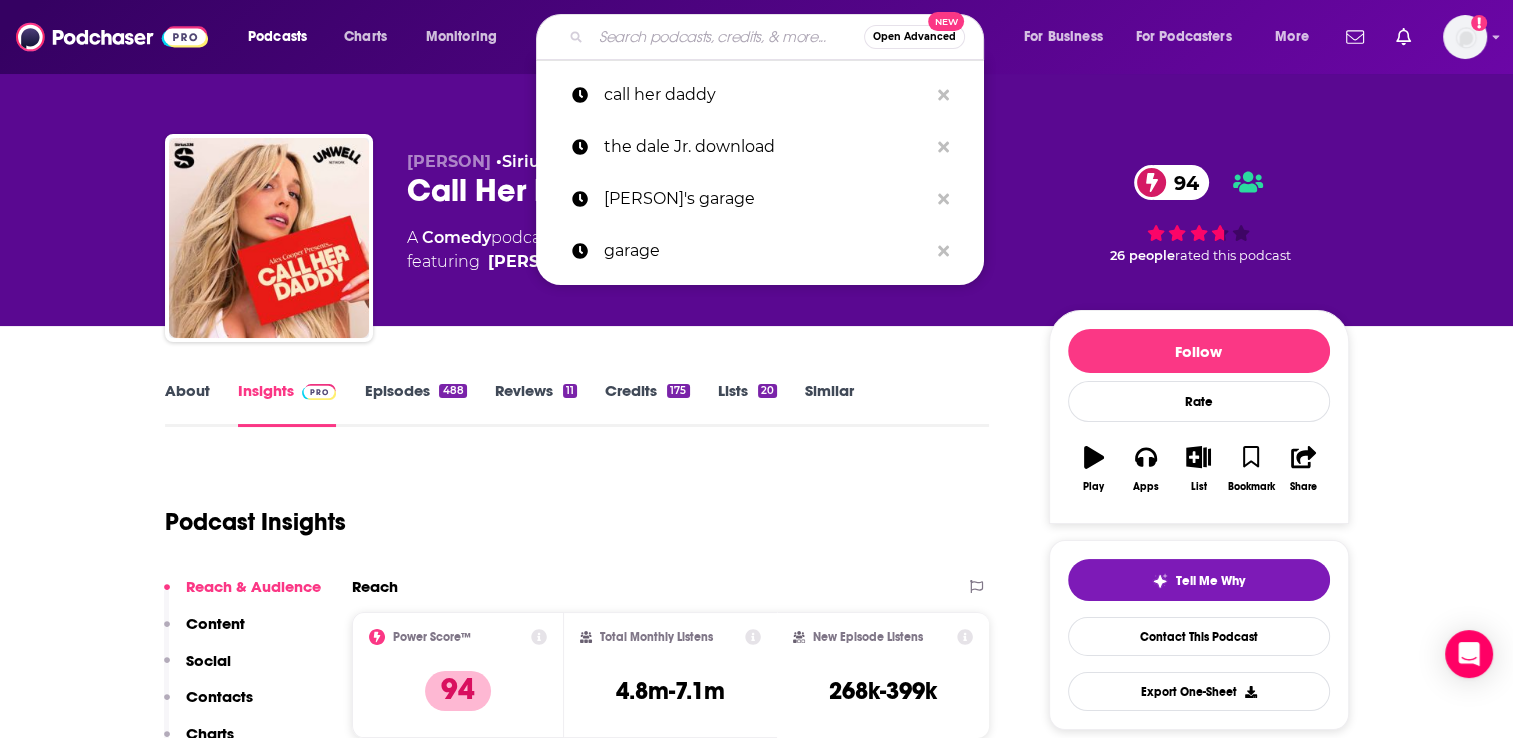 paste on "New Heights with Jason & Travis Kelce" 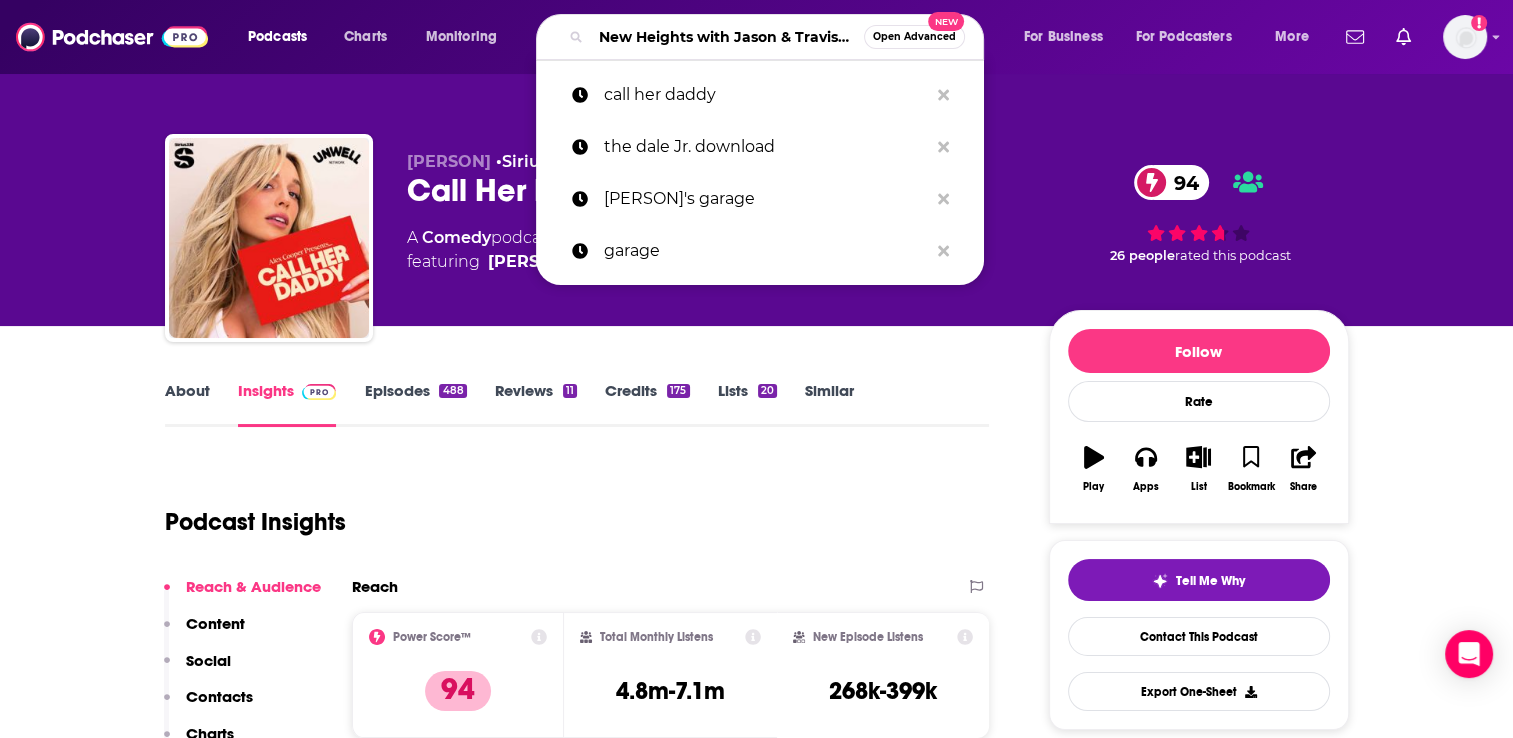 scroll, scrollTop: 0, scrollLeft: 68, axis: horizontal 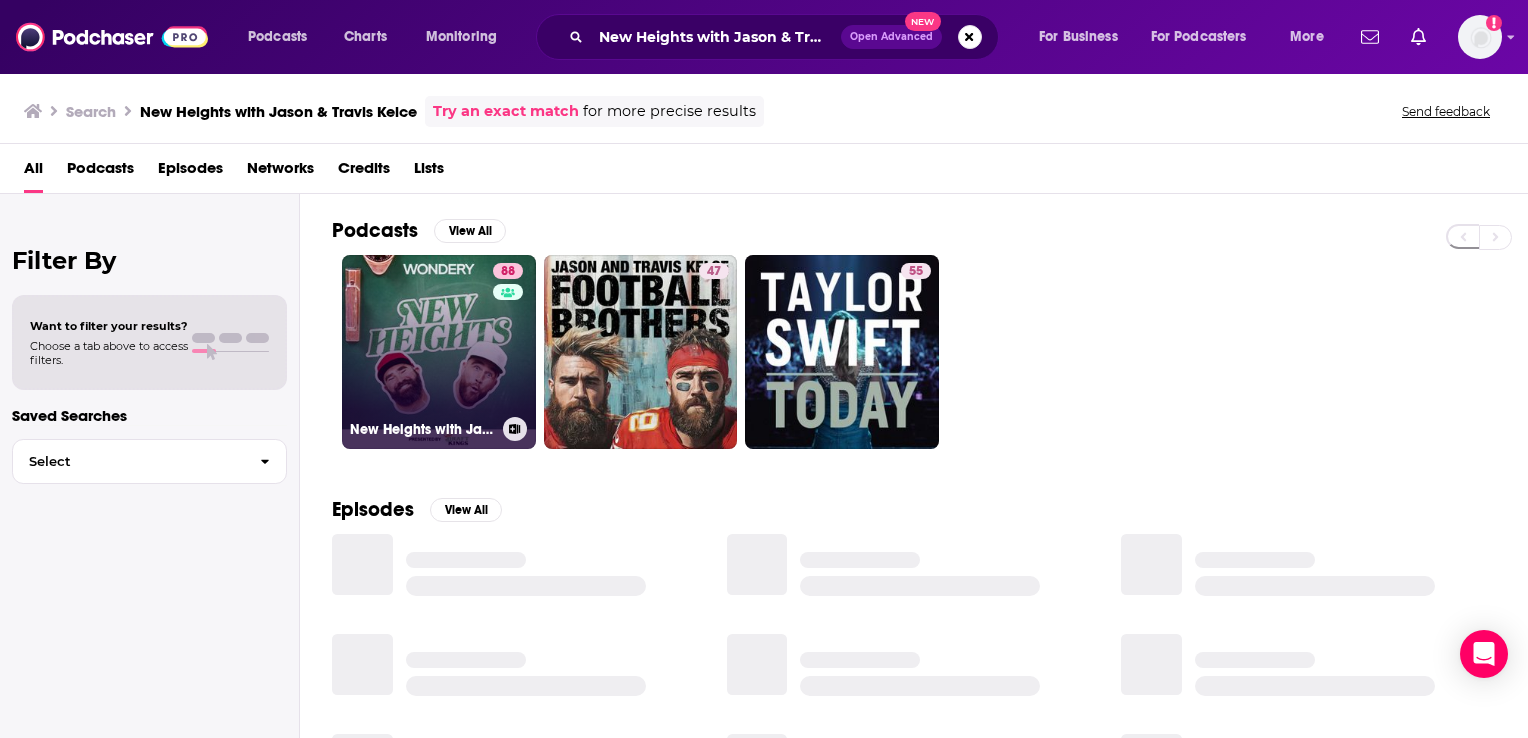 click on "[NUMBER] New Heights with [PERSON] & [PERSON]" at bounding box center (439, 352) 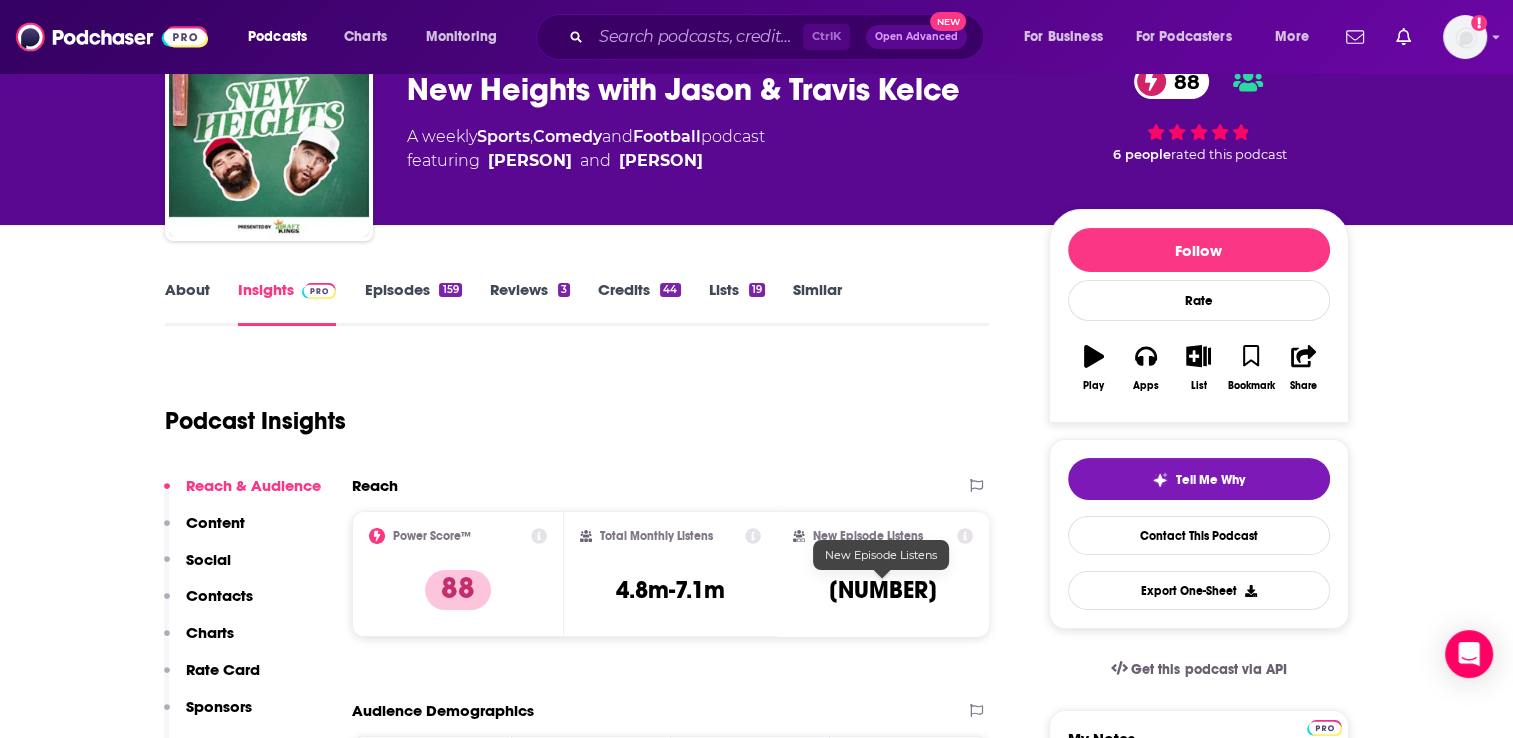 scroll, scrollTop: 100, scrollLeft: 0, axis: vertical 